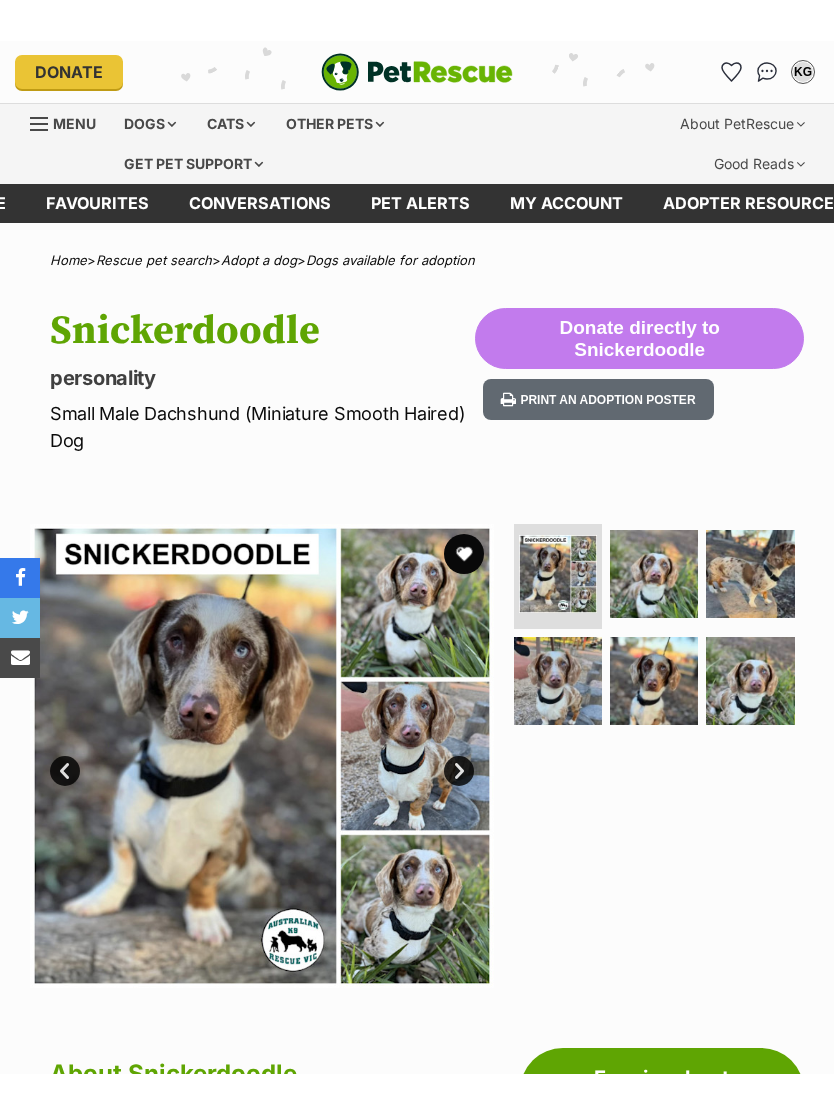 scroll, scrollTop: 0, scrollLeft: 0, axis: both 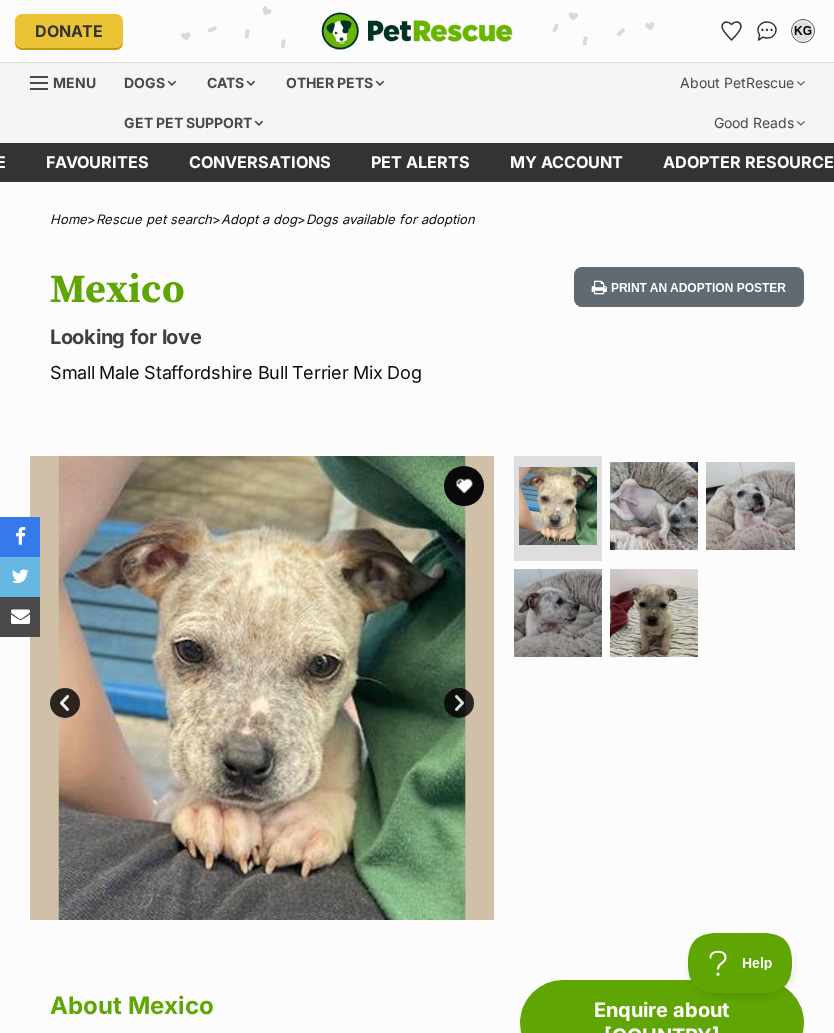click at bounding box center [39, 83] 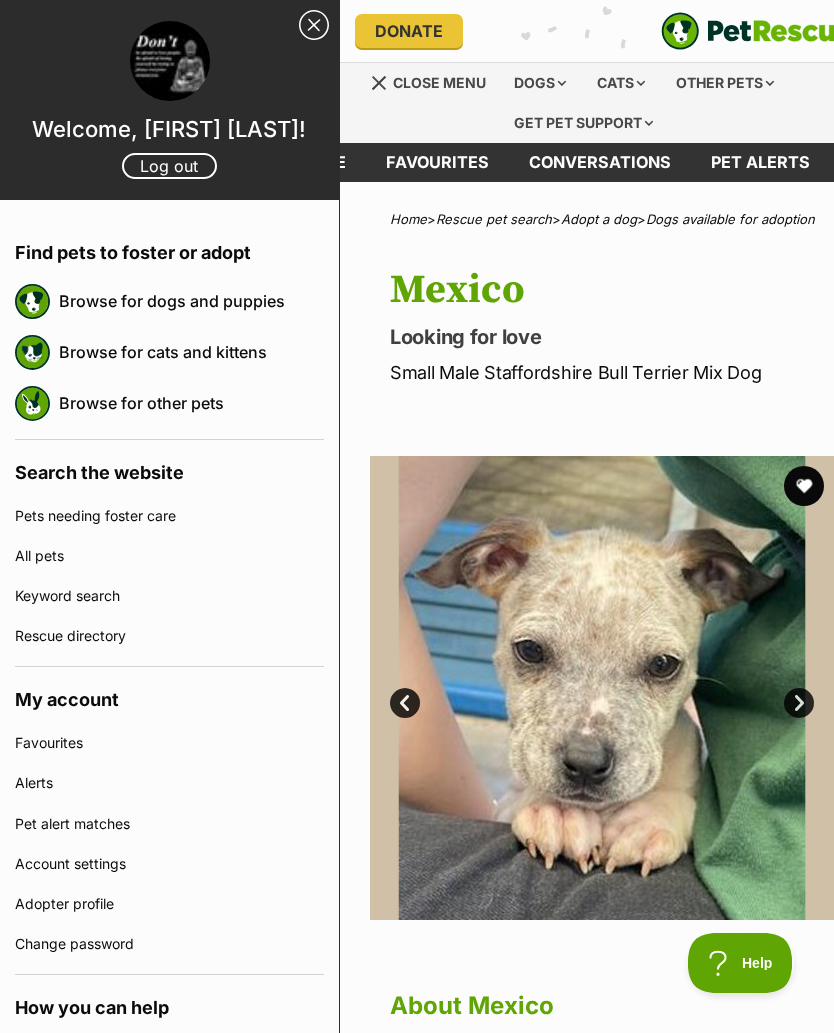 scroll, scrollTop: 0, scrollLeft: 0, axis: both 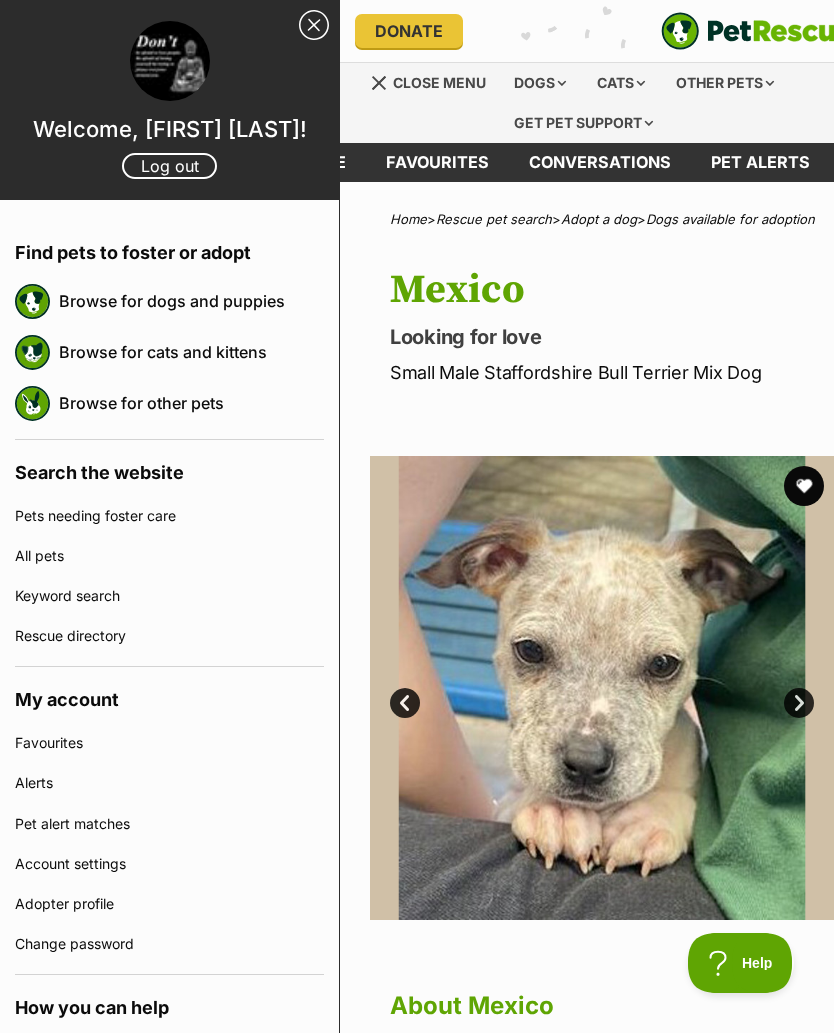 click on "Browse for dogs and puppies" at bounding box center (191, 301) 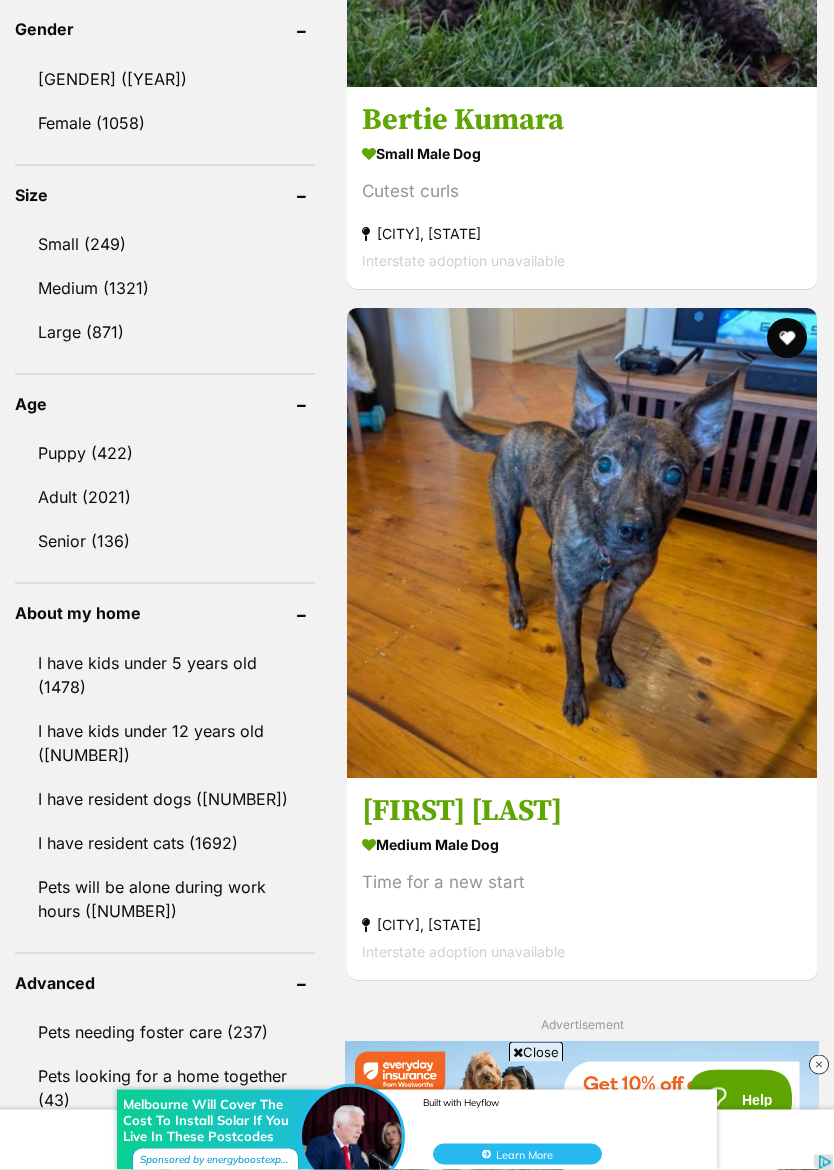 scroll, scrollTop: 1864, scrollLeft: 0, axis: vertical 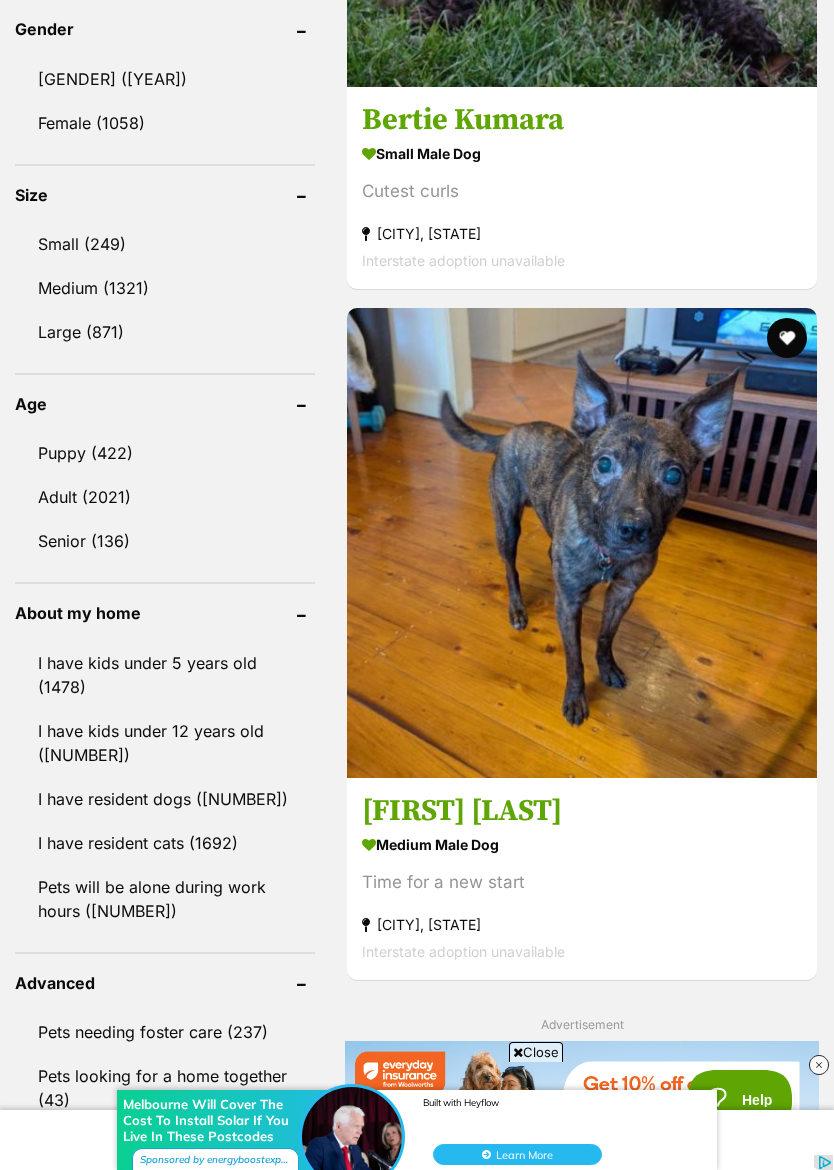 click at bounding box center (582, 4229) 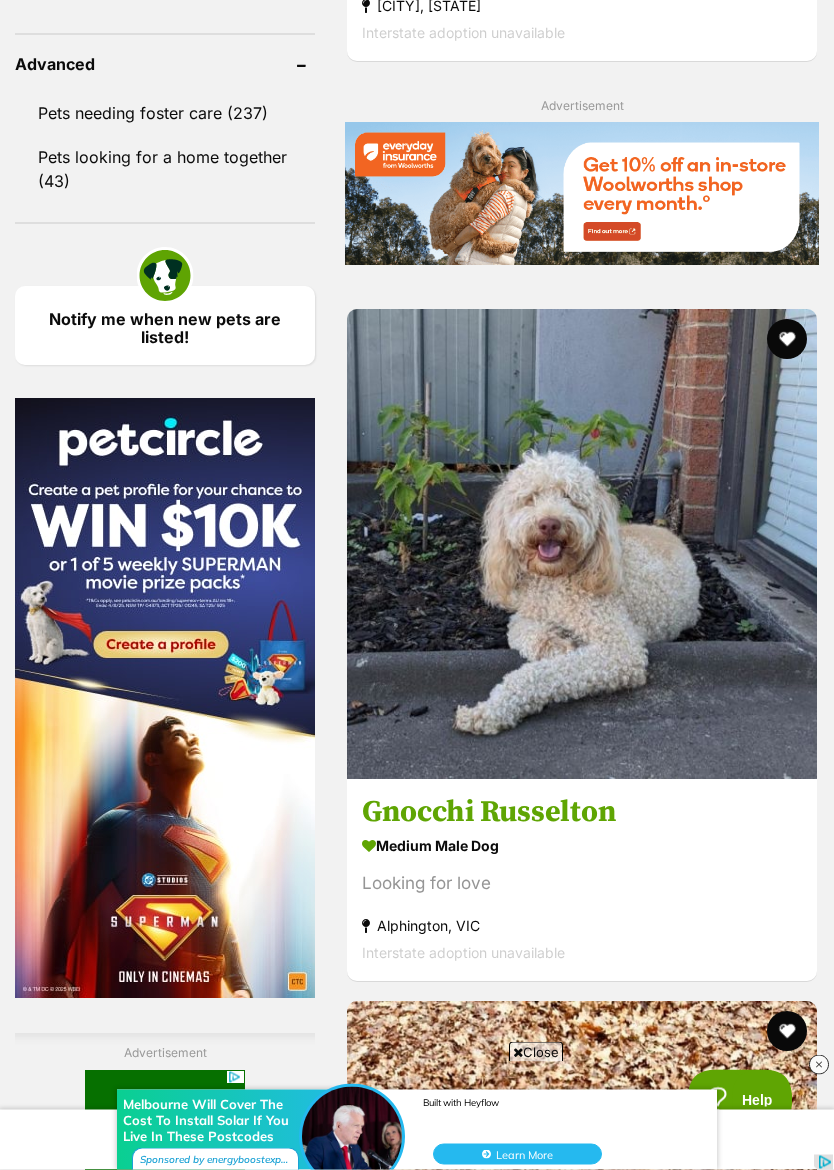 scroll, scrollTop: 0, scrollLeft: 0, axis: both 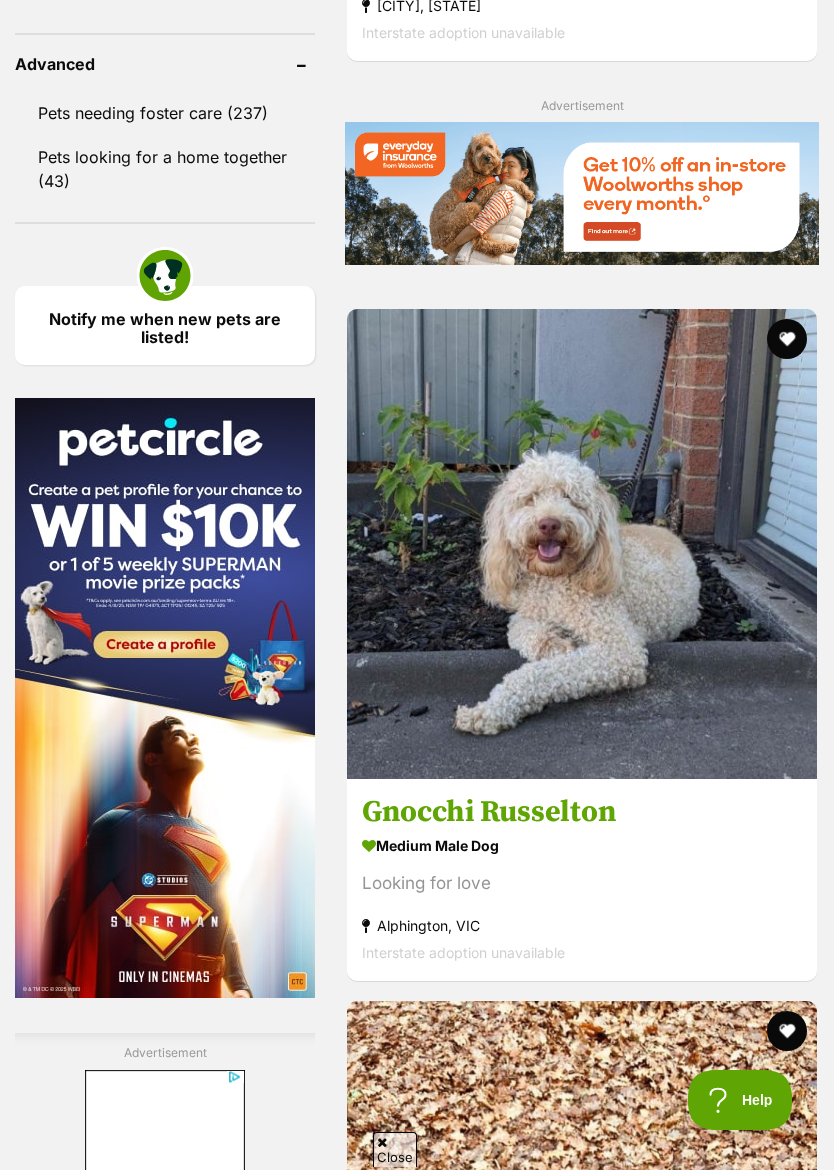 click at bounding box center [582, 5999] 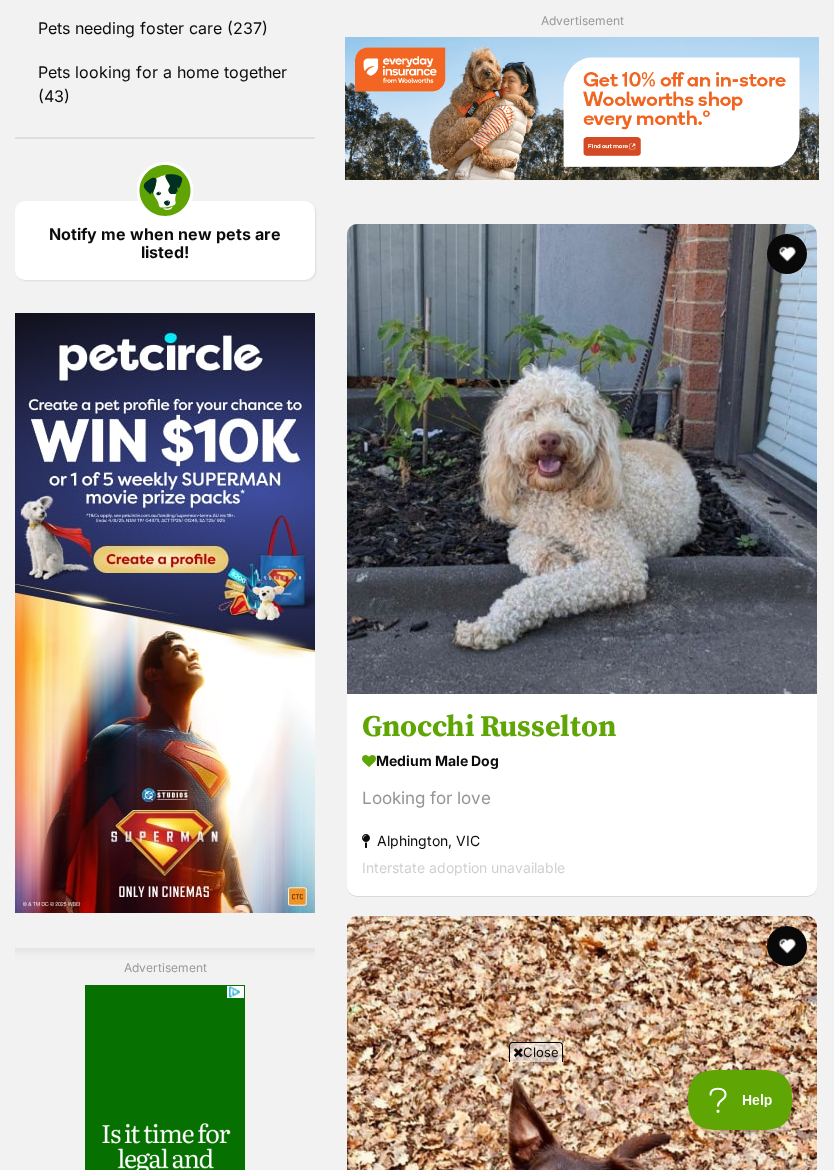 scroll, scrollTop: 2885, scrollLeft: 0, axis: vertical 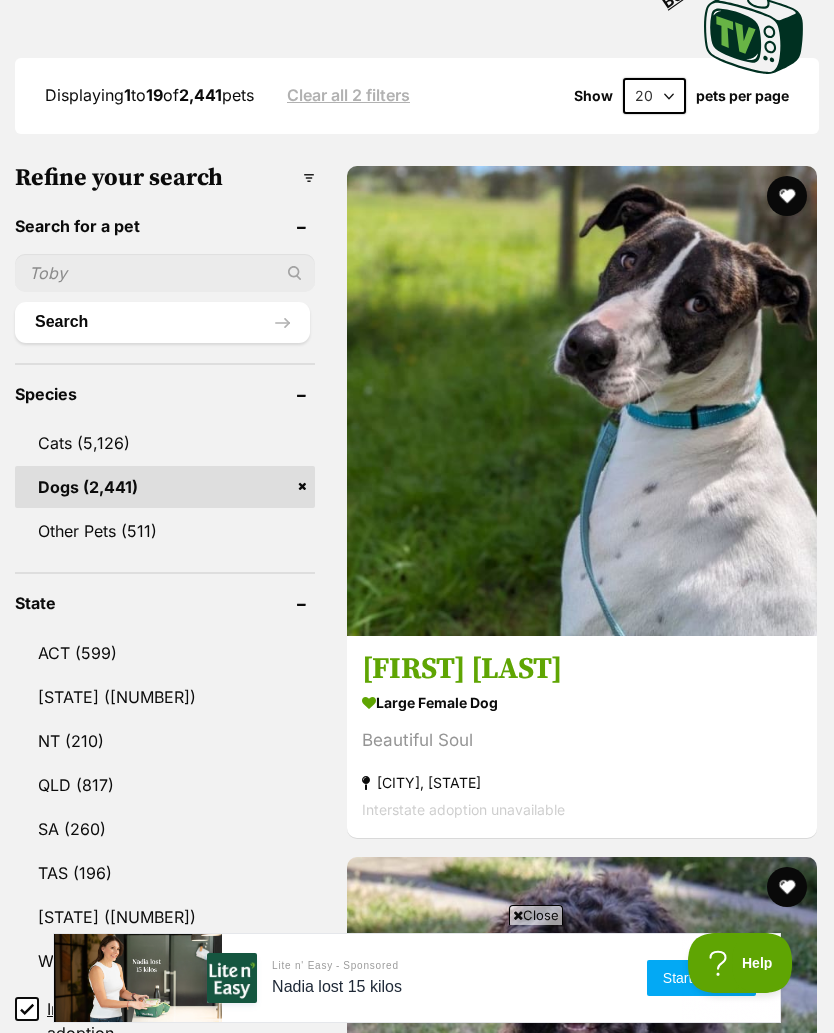 click on "Cats (5,126)" at bounding box center [165, 443] 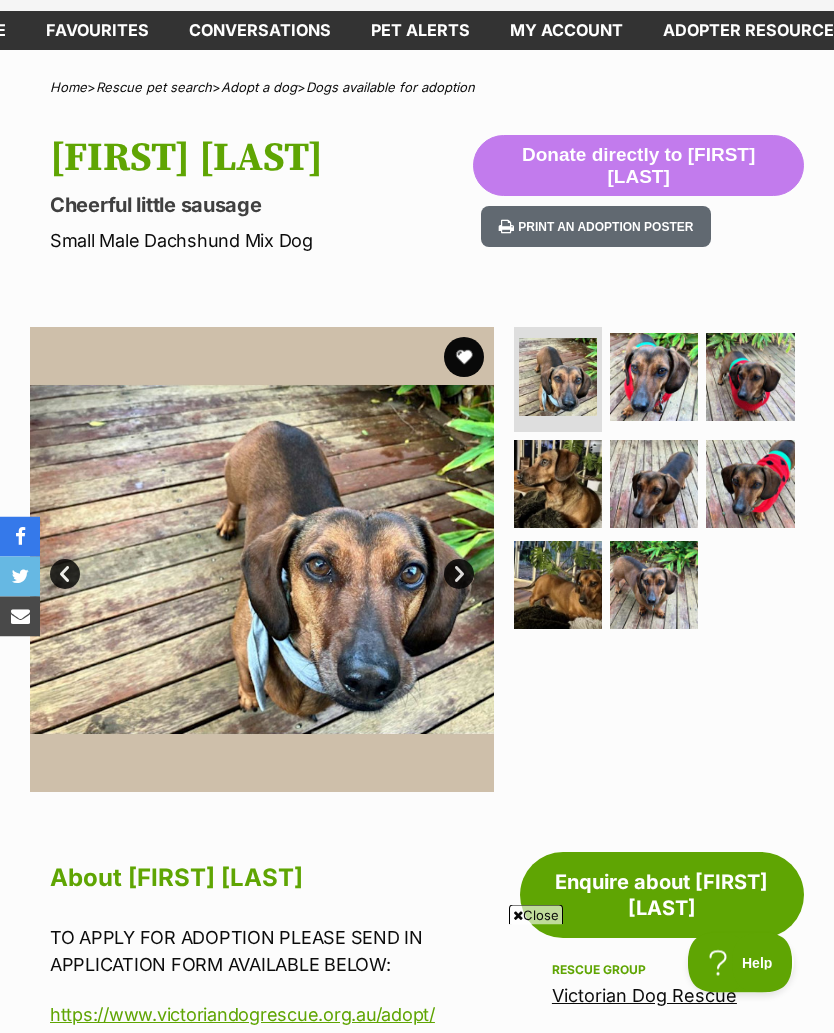 scroll, scrollTop: 0, scrollLeft: 0, axis: both 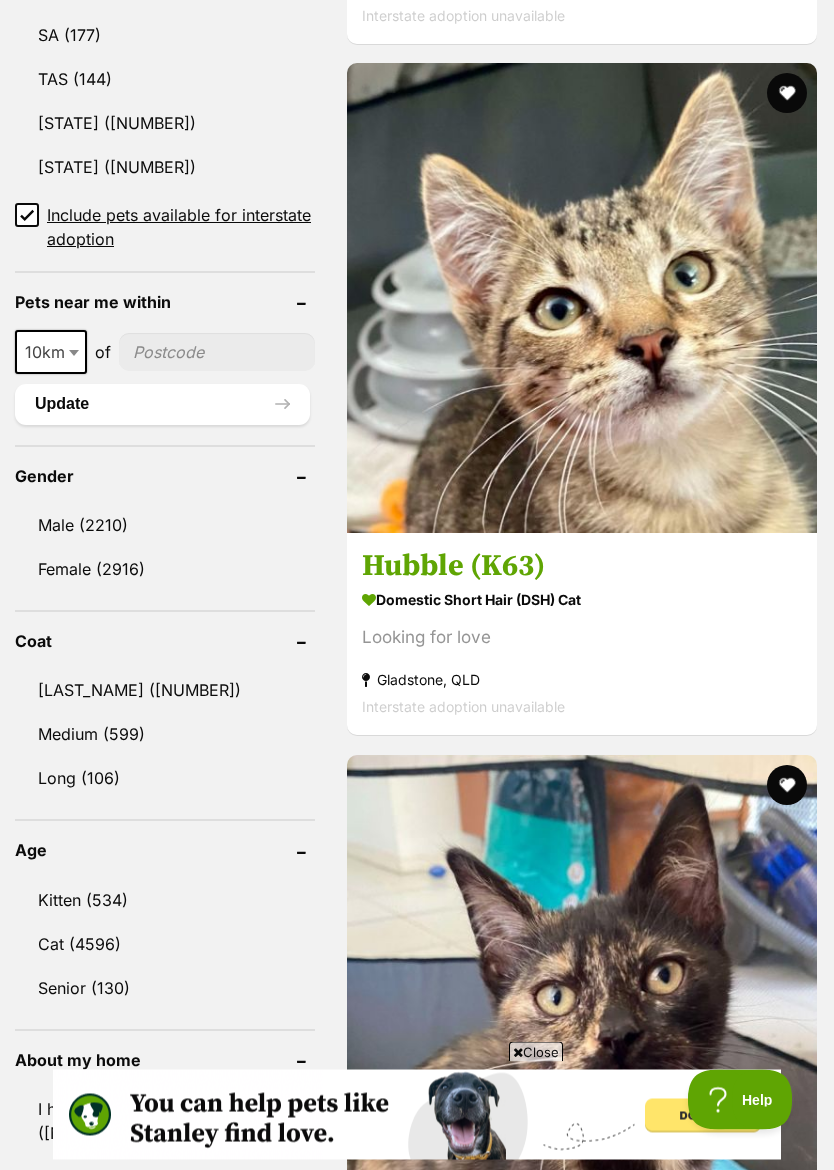 click on "Age
Kitten (534)
Cat (4596)
Senior (130)" at bounding box center [165, 914] 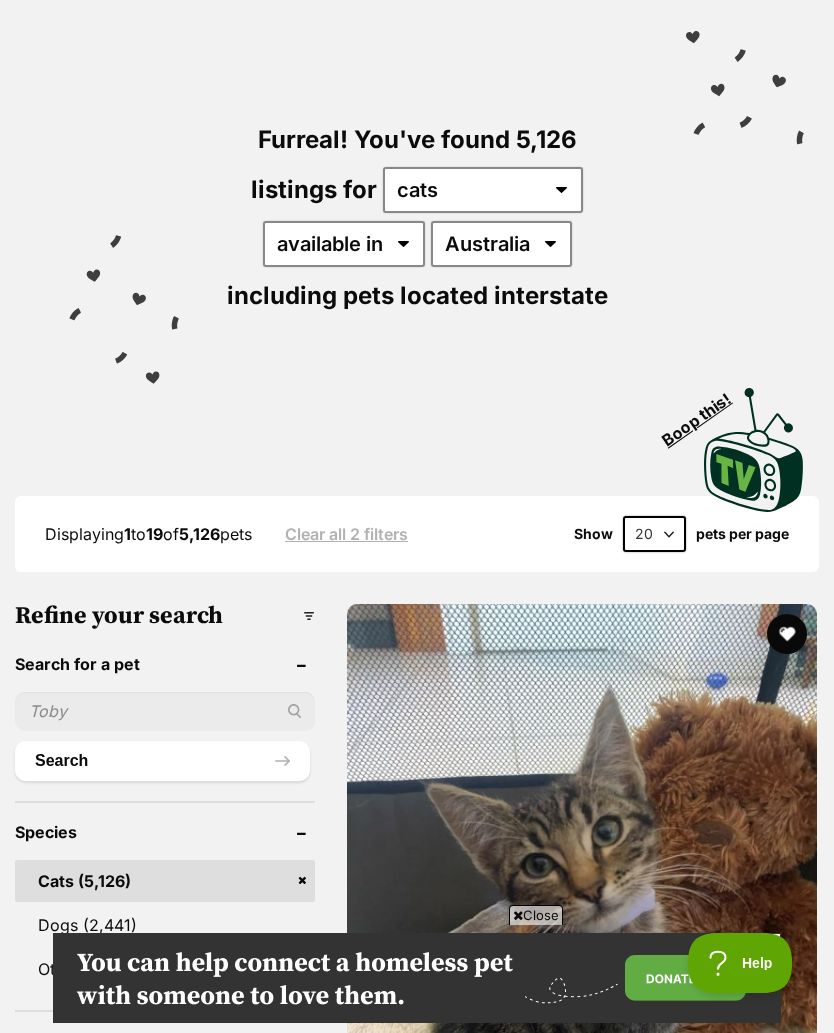 scroll, scrollTop: 0, scrollLeft: 0, axis: both 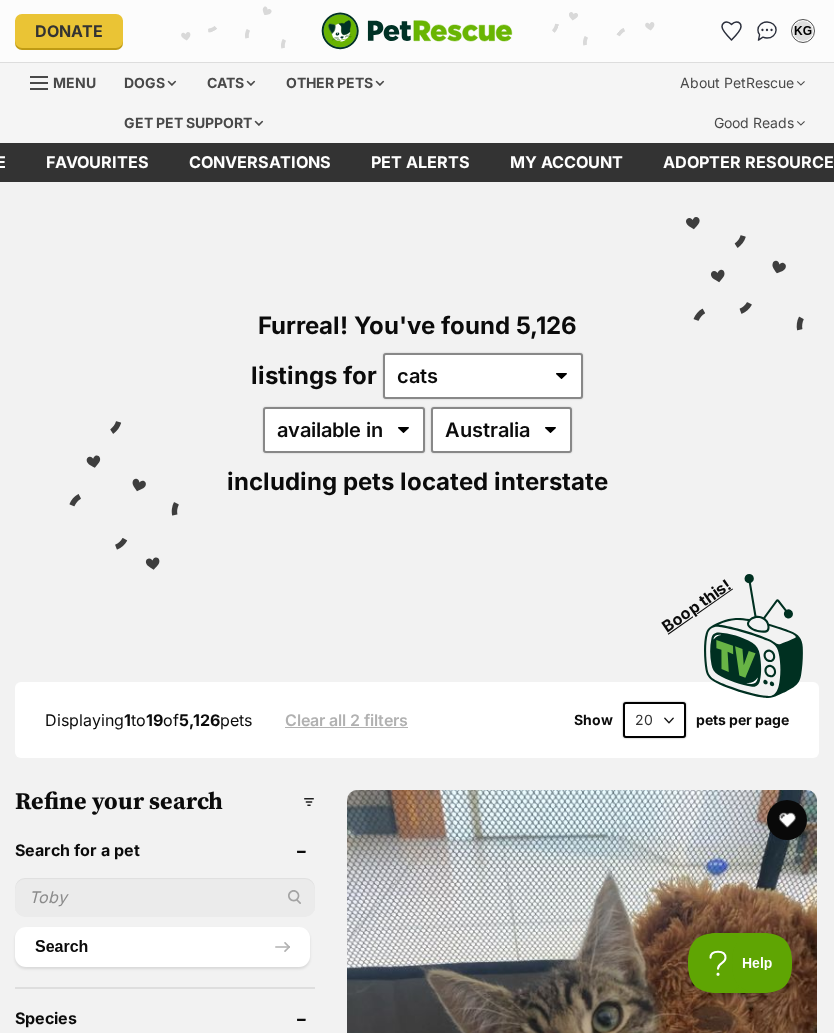 click on "Menu" at bounding box center (74, 82) 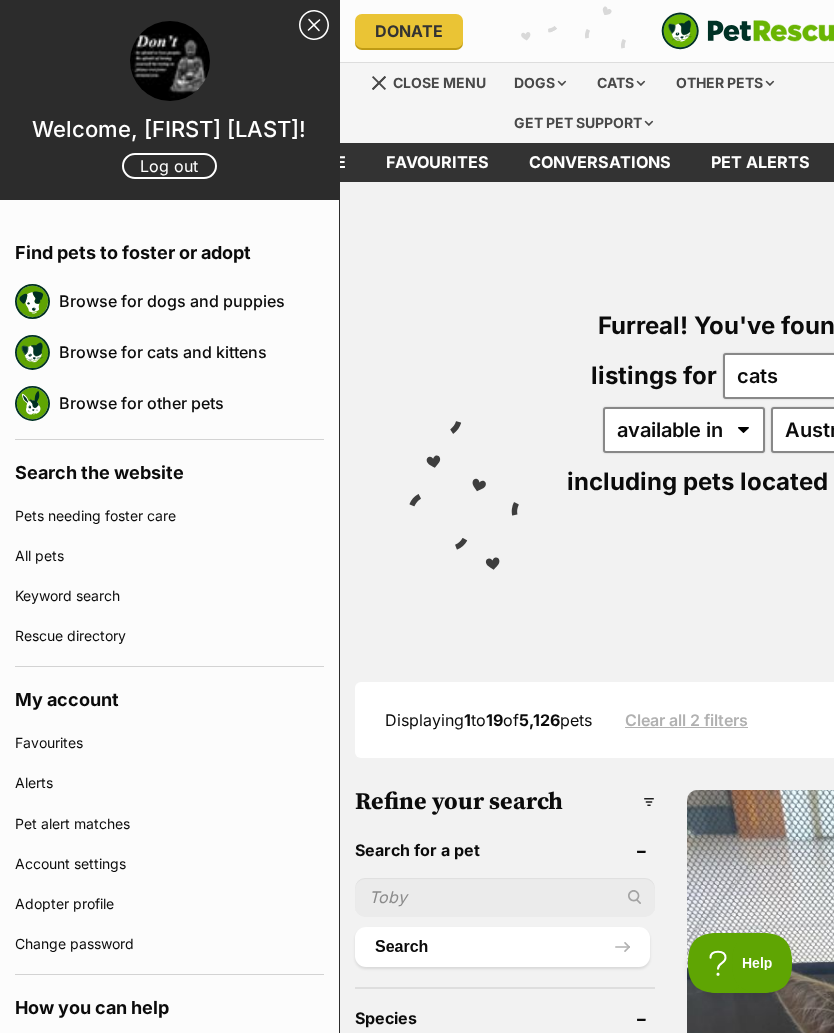 click on "Browse for dogs and puppies" at bounding box center [191, 301] 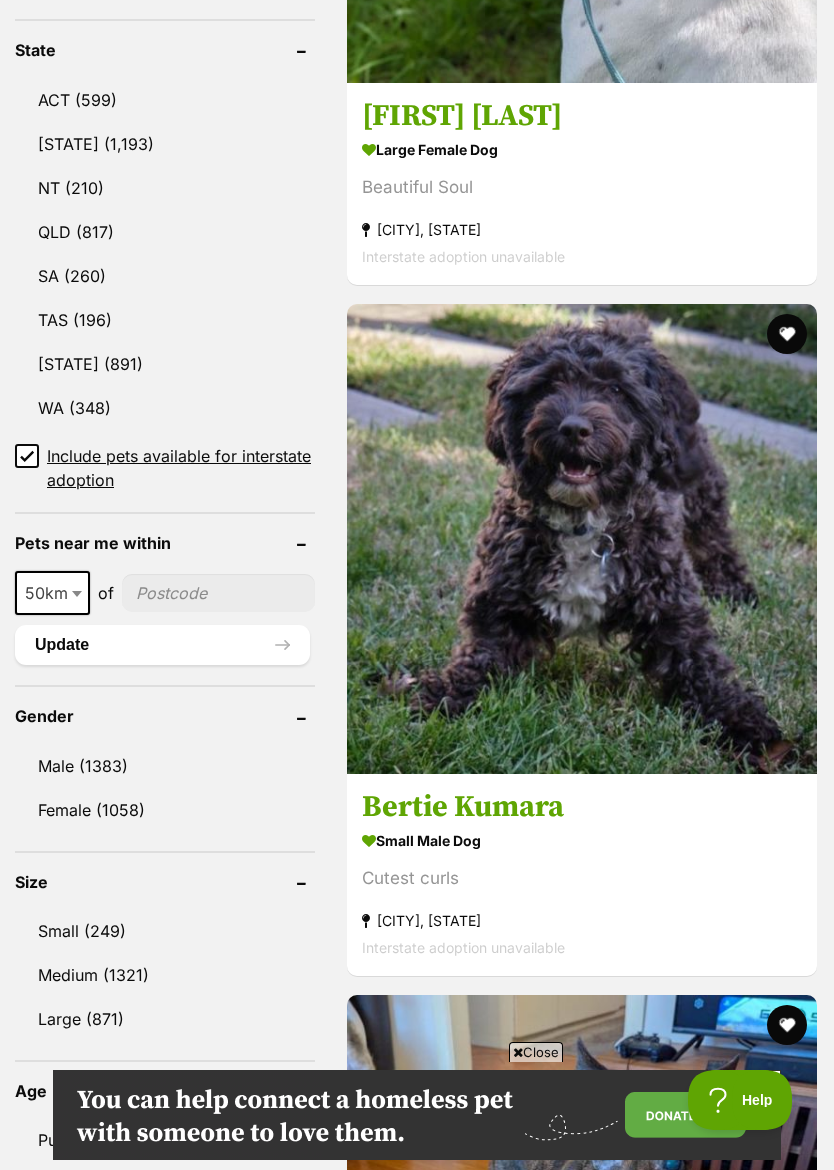 scroll, scrollTop: 1205, scrollLeft: 0, axis: vertical 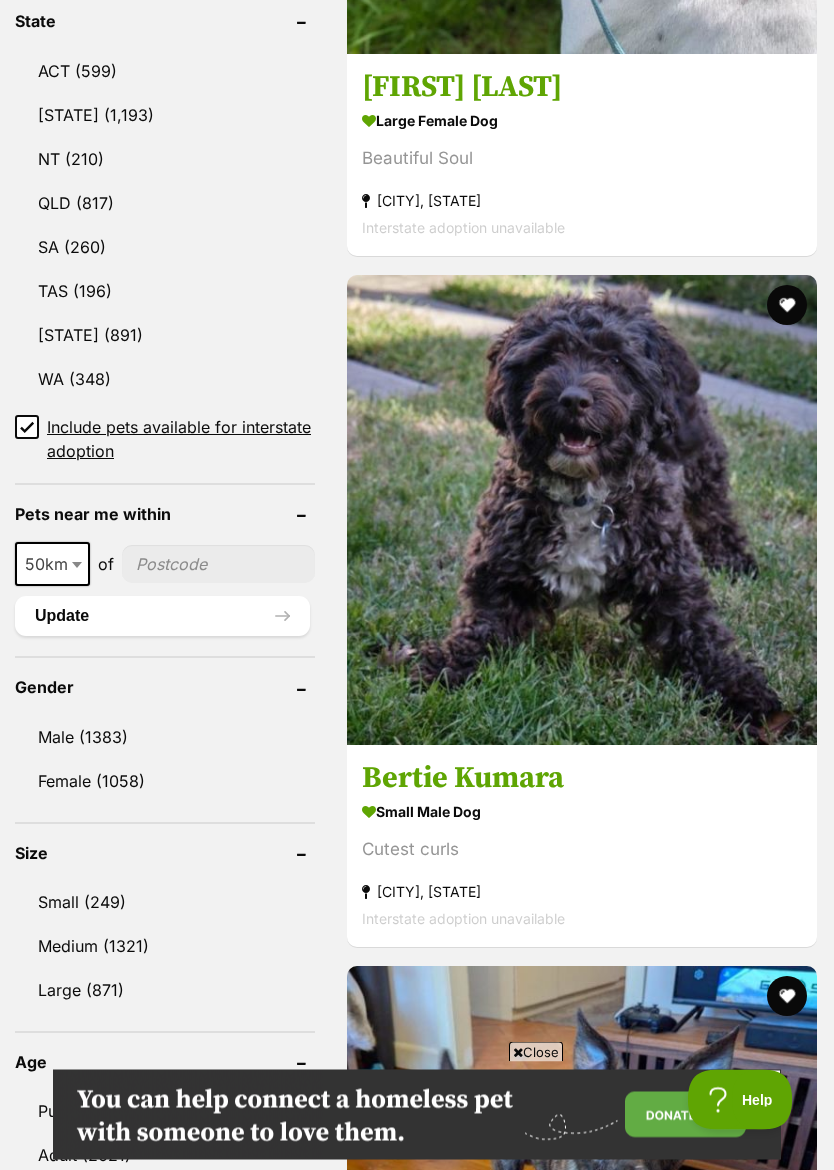 click on "Small (249)" at bounding box center [165, 903] 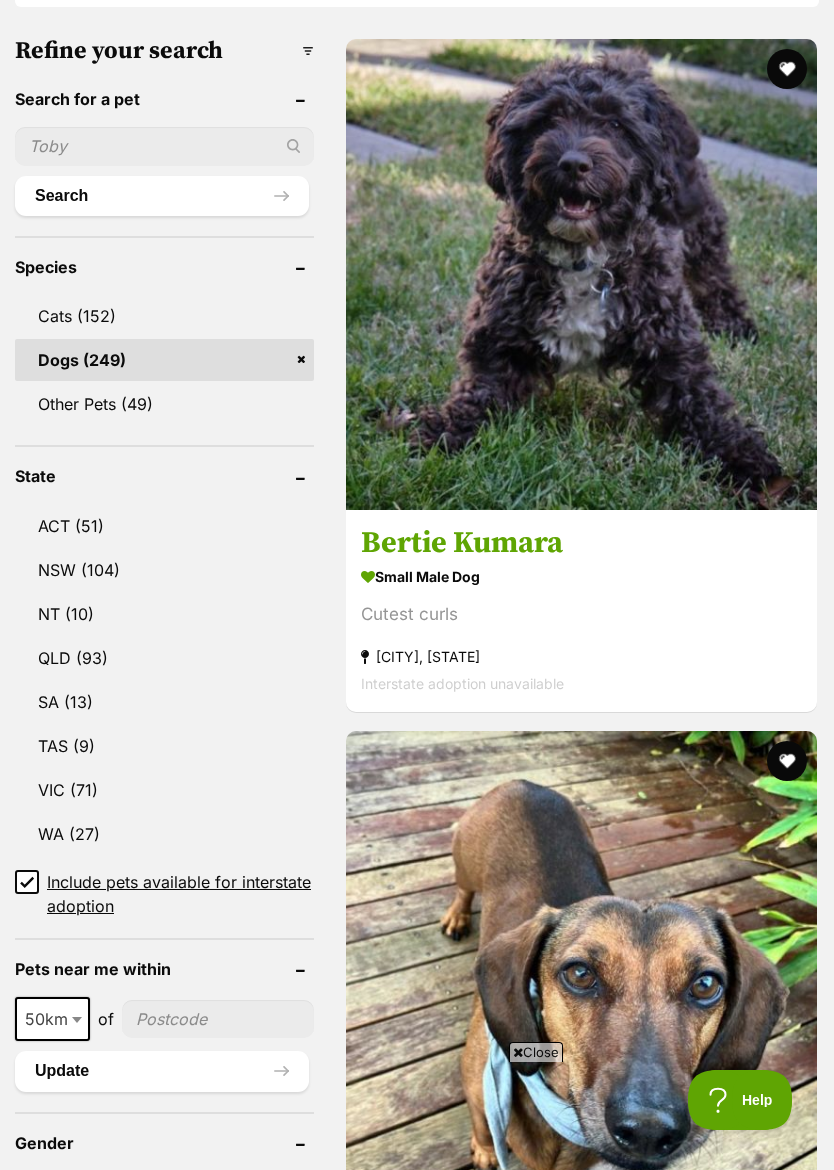 scroll, scrollTop: 896, scrollLeft: 0, axis: vertical 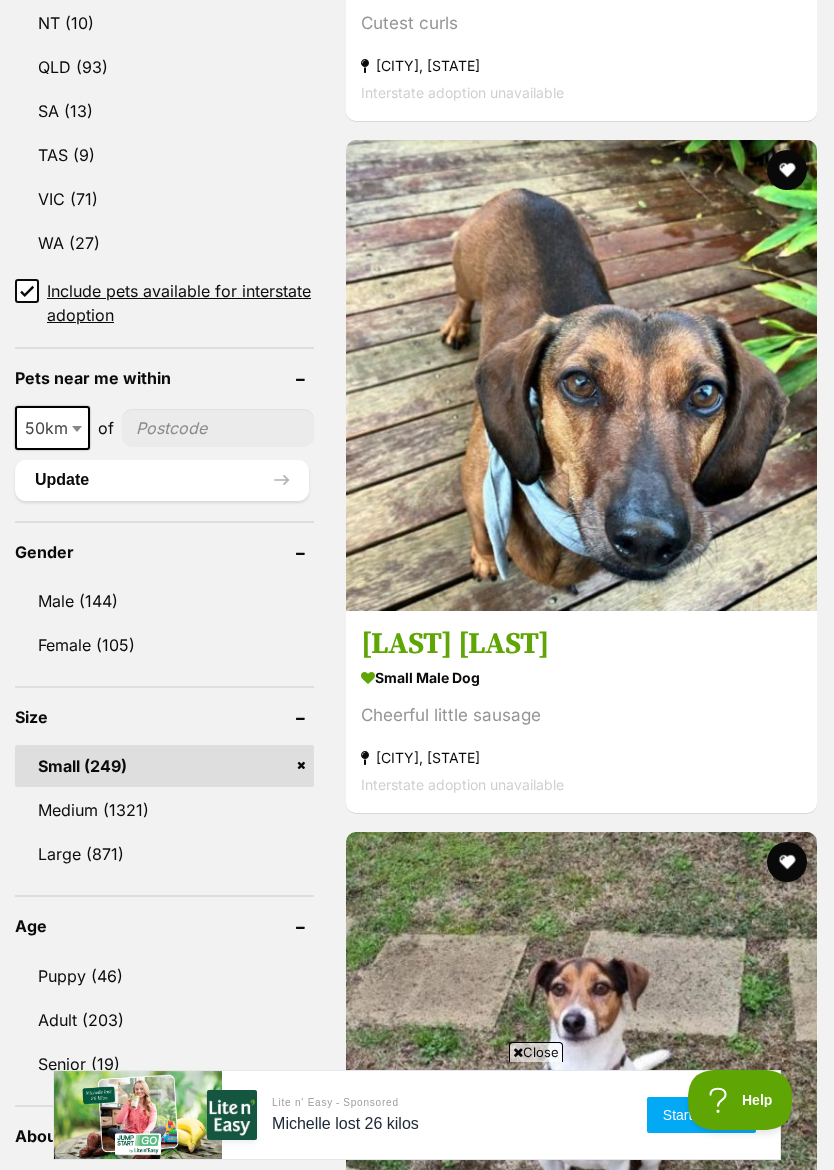 click at bounding box center [581, 3373] 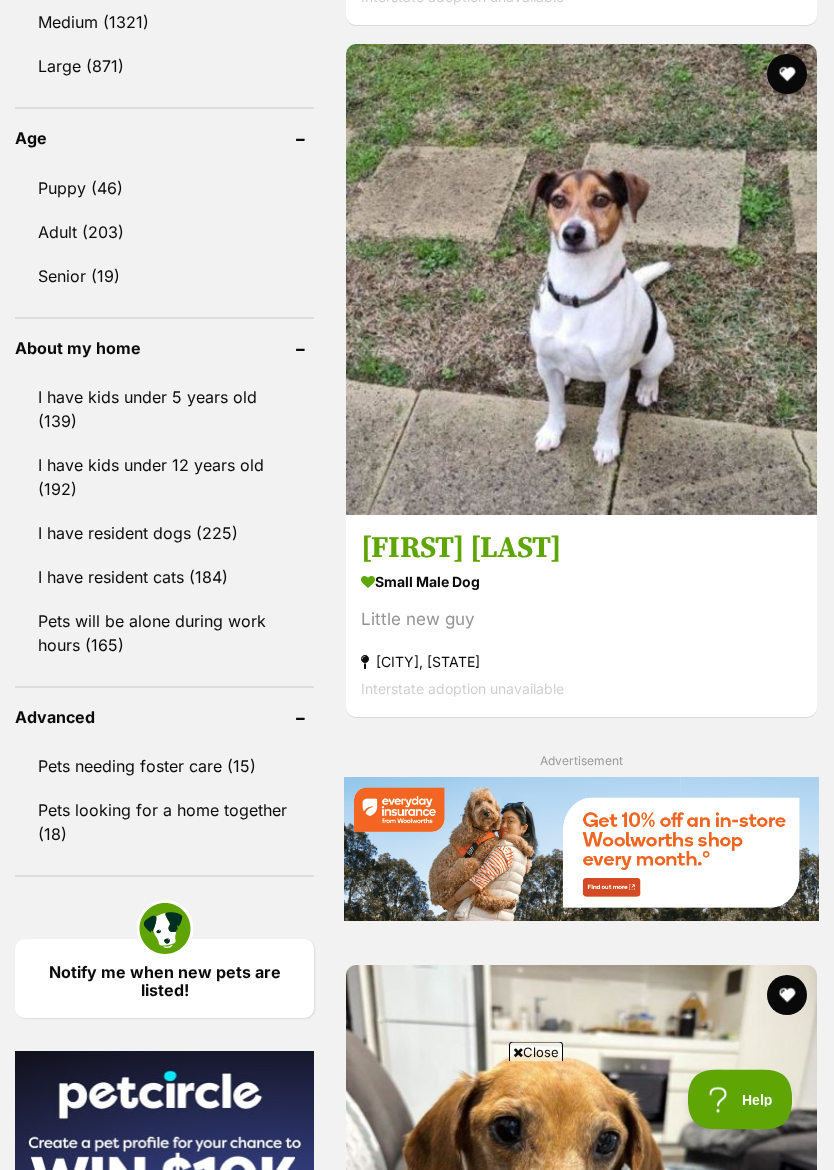 scroll, scrollTop: 2179, scrollLeft: 0, axis: vertical 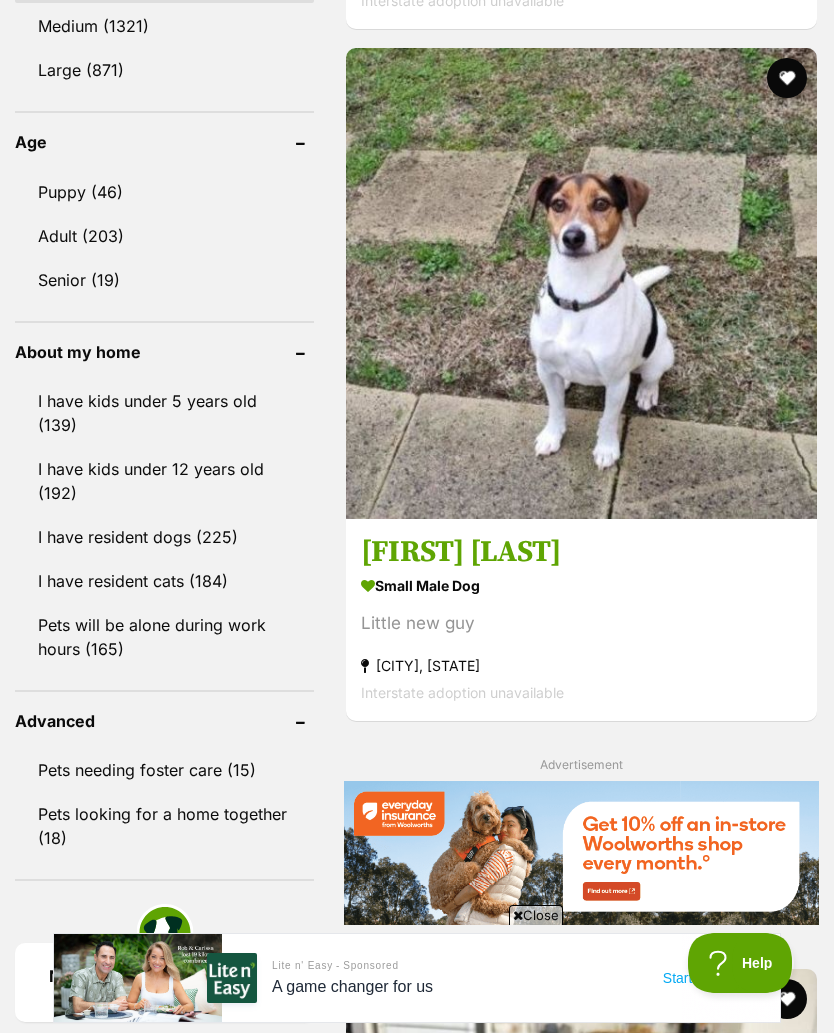 click at bounding box center (581, 3973) 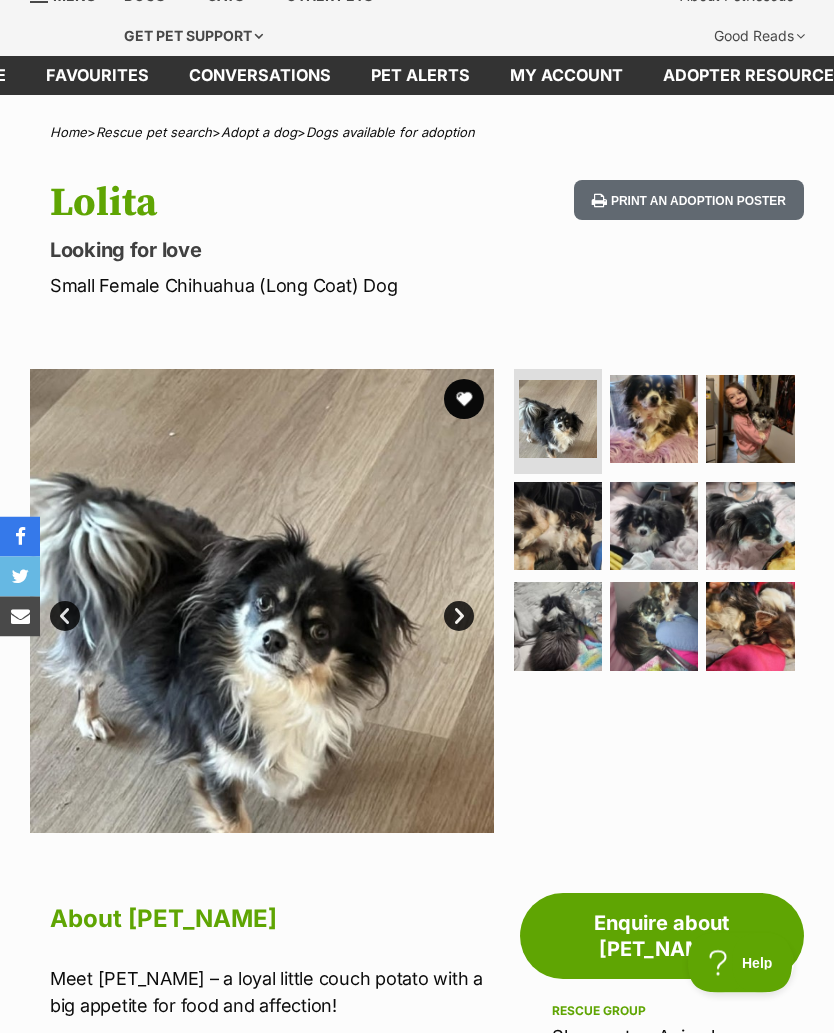 scroll, scrollTop: 0, scrollLeft: 0, axis: both 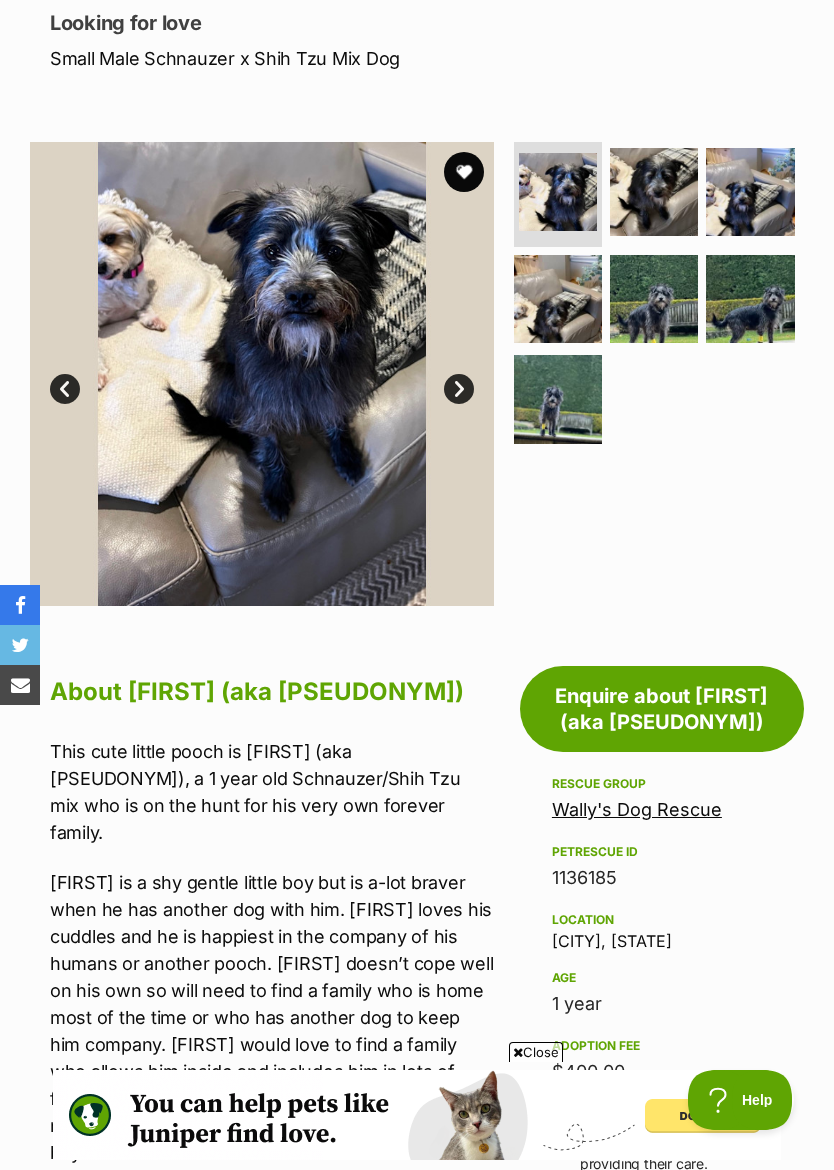 click at bounding box center [417, 1115] 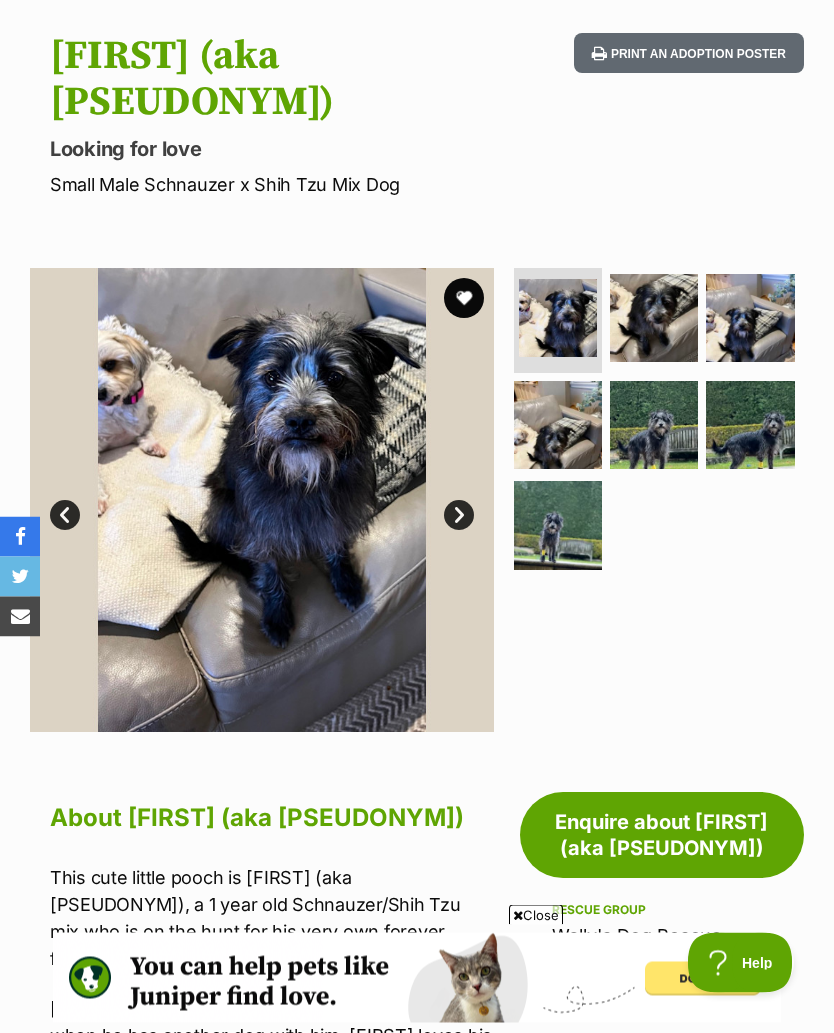 scroll, scrollTop: 259, scrollLeft: 0, axis: vertical 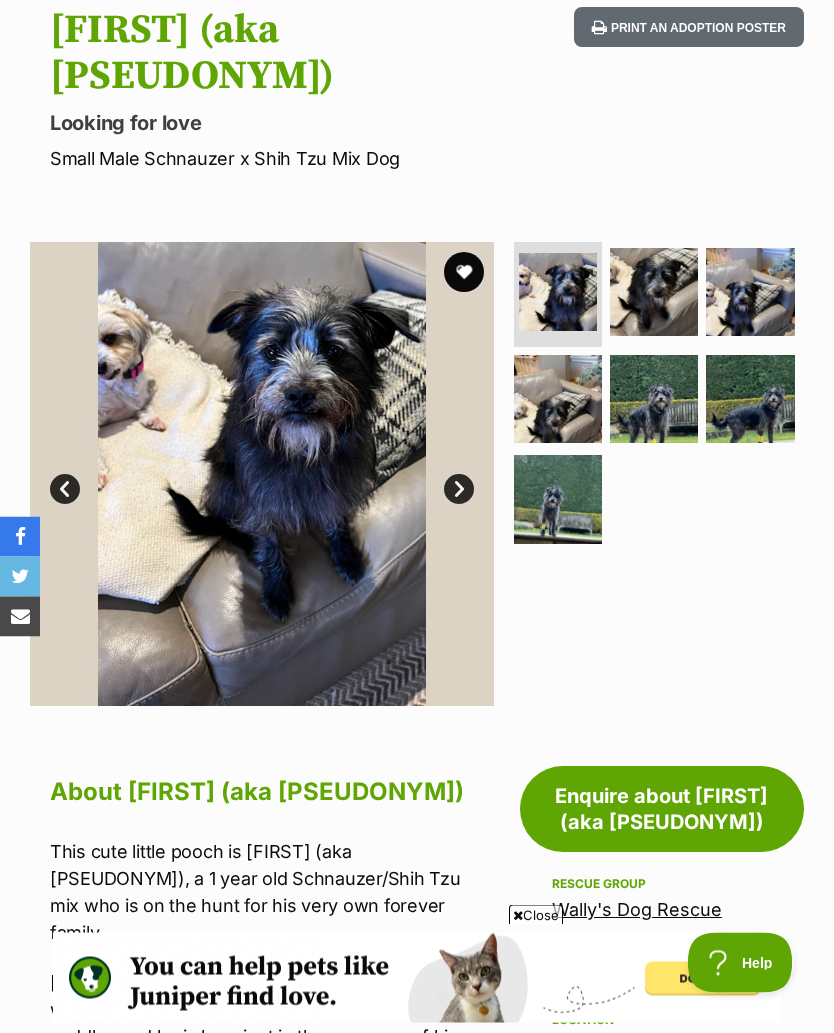 click at bounding box center [262, 475] 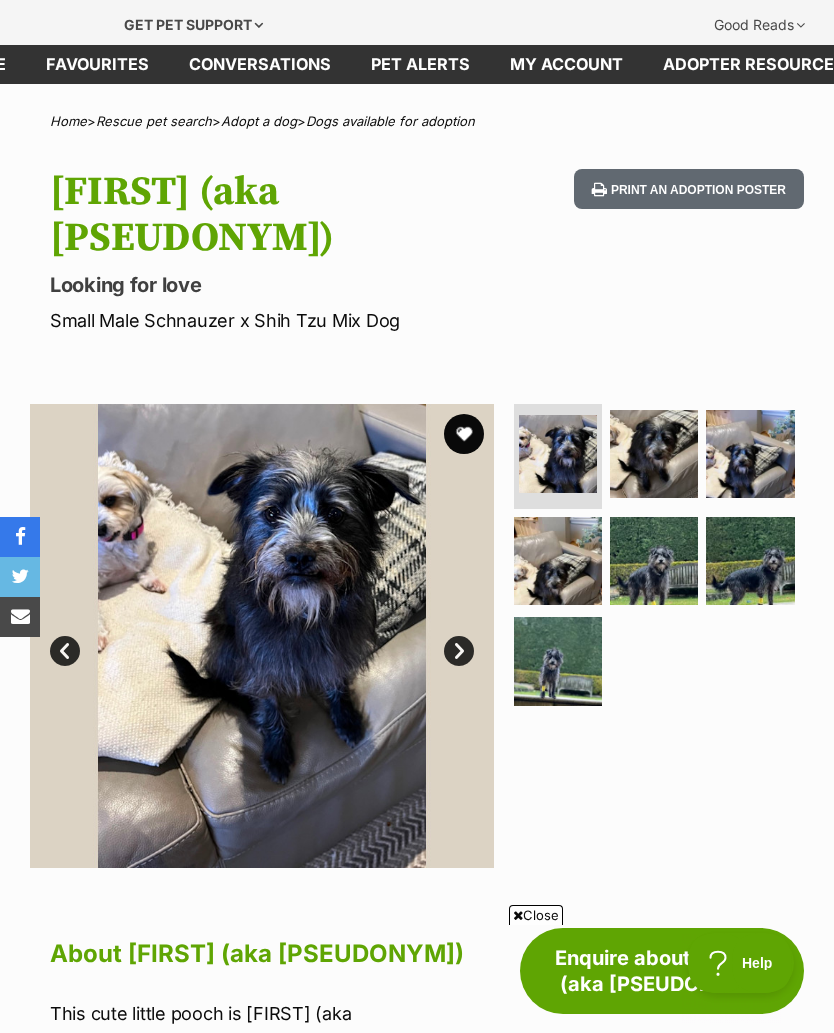 scroll, scrollTop: 0, scrollLeft: 0, axis: both 